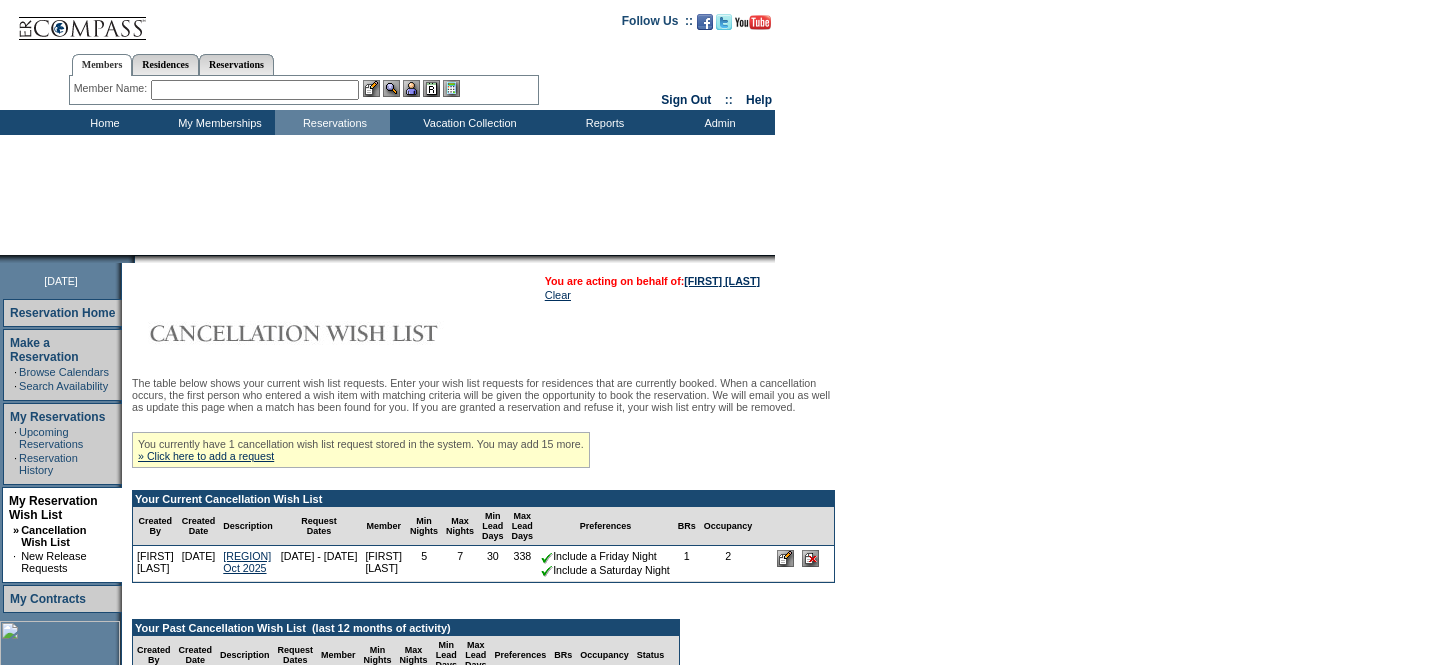 scroll, scrollTop: 0, scrollLeft: 0, axis: both 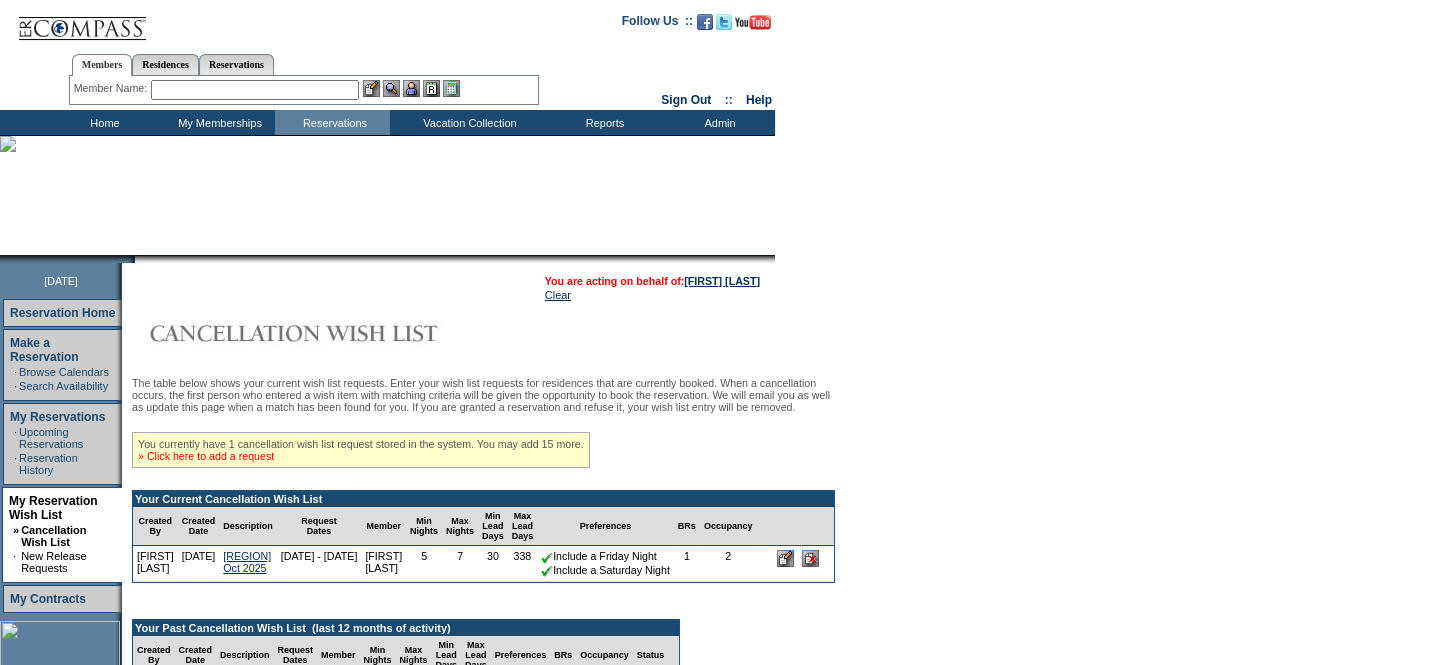 click on "» Click here to add a request" at bounding box center (206, 456) 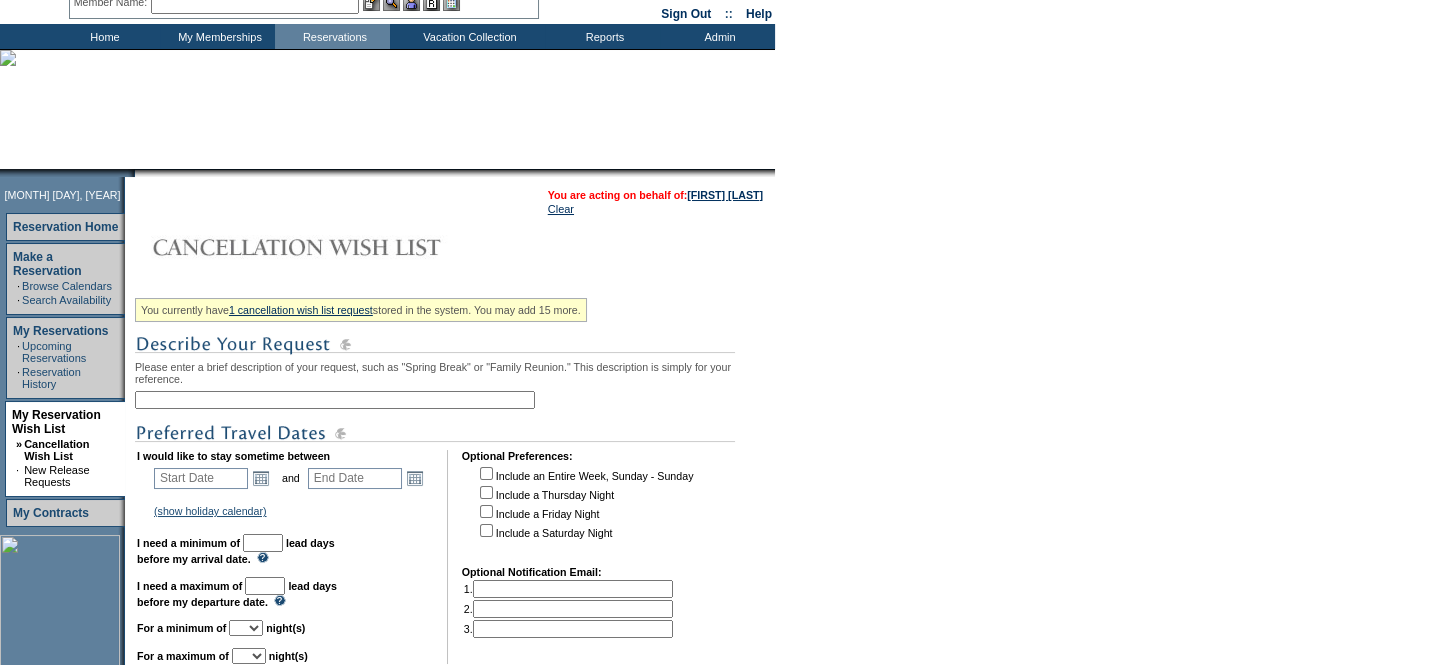 scroll, scrollTop: 90, scrollLeft: 0, axis: vertical 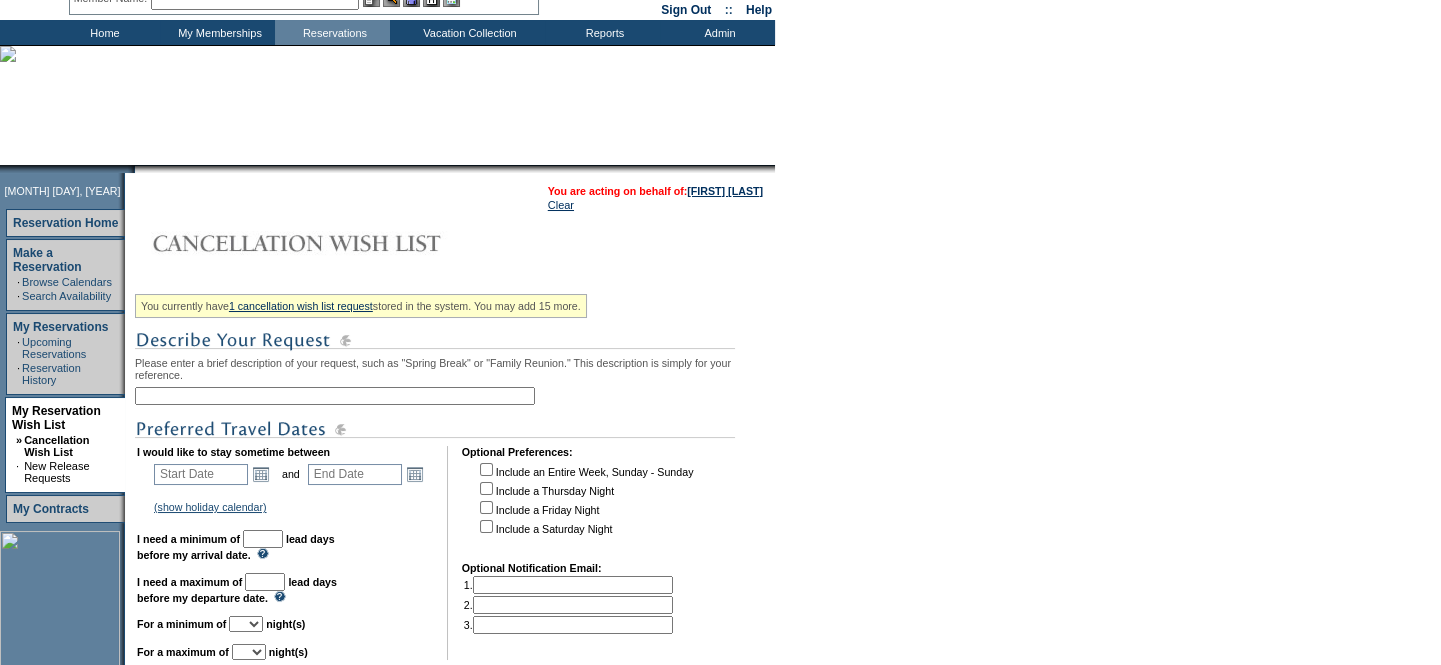 click at bounding box center (335, 396) 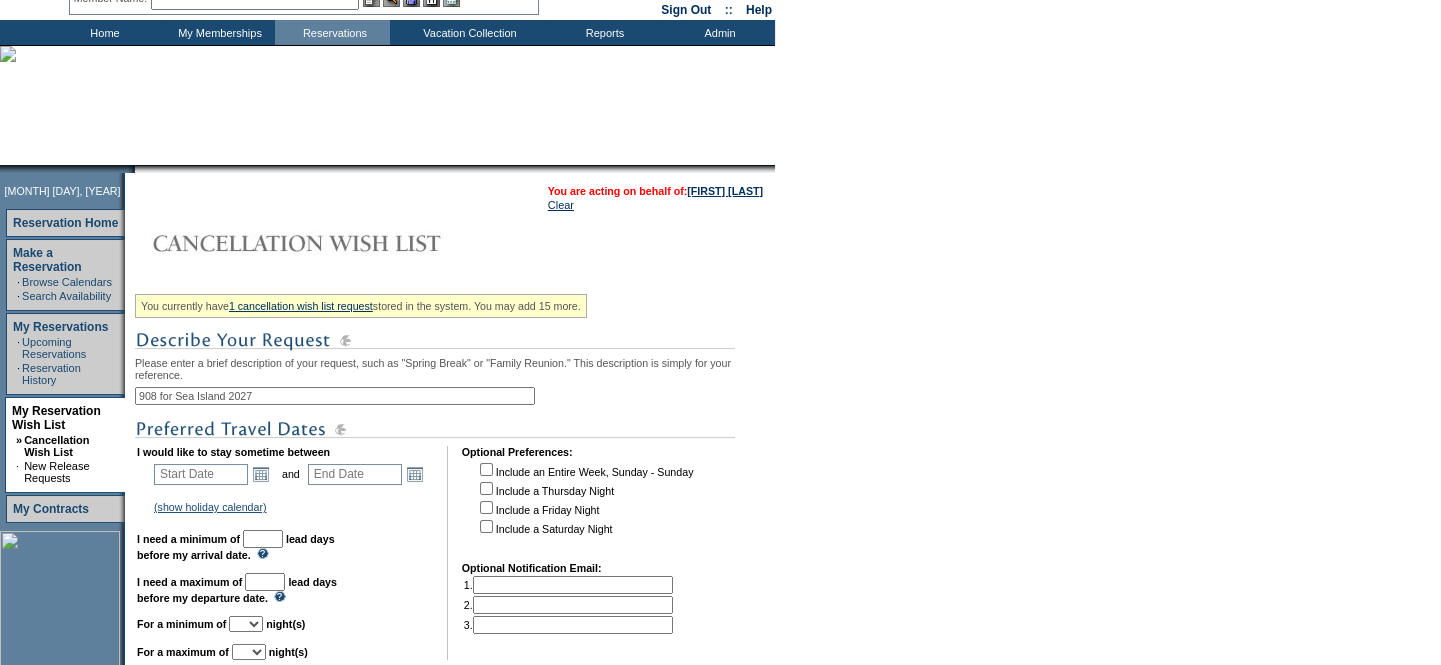 type on "908 for Sea Island 2027" 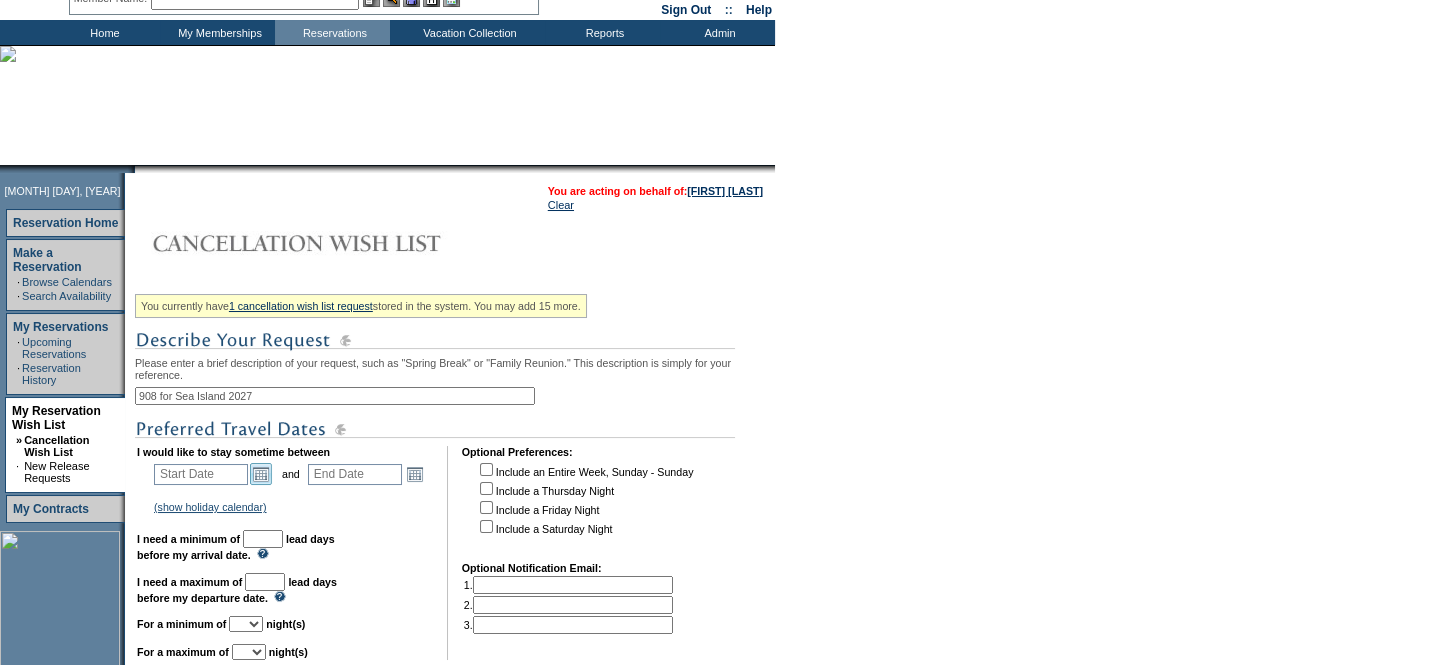 click on "Open the calendar popup." at bounding box center (261, 474) 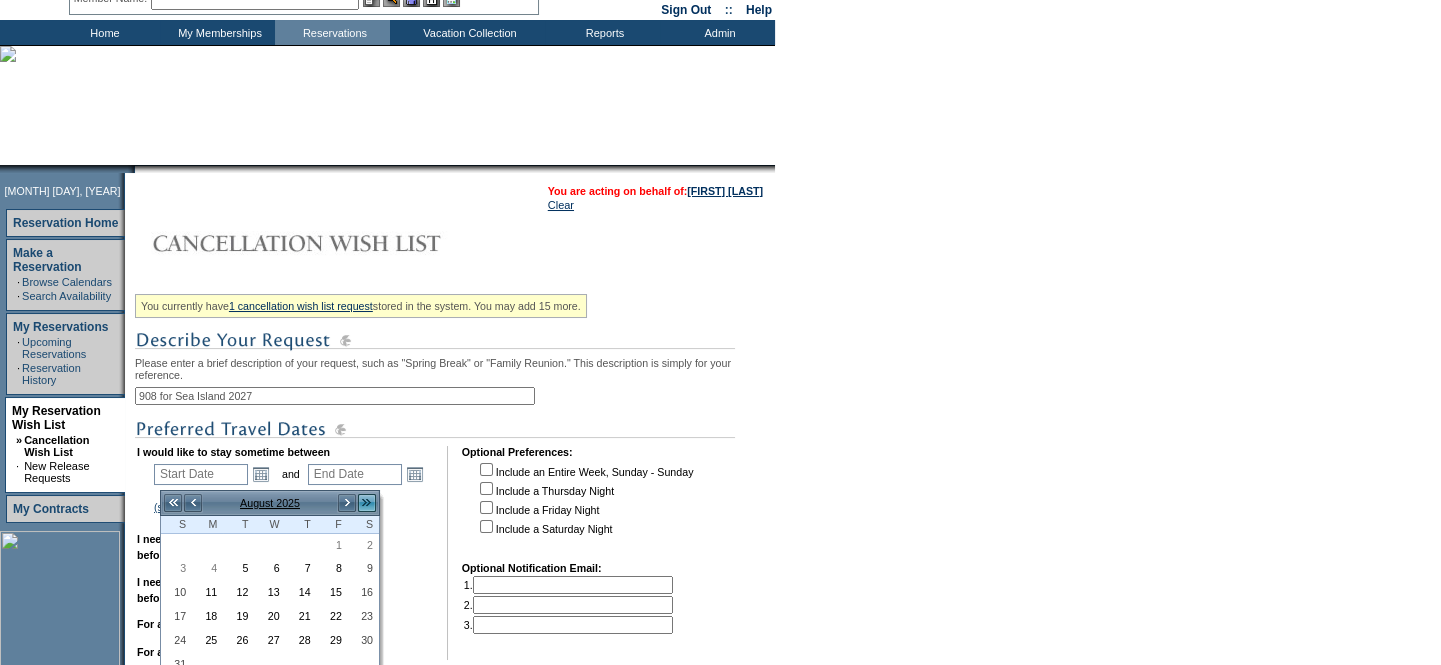 click on ">>" at bounding box center [367, 503] 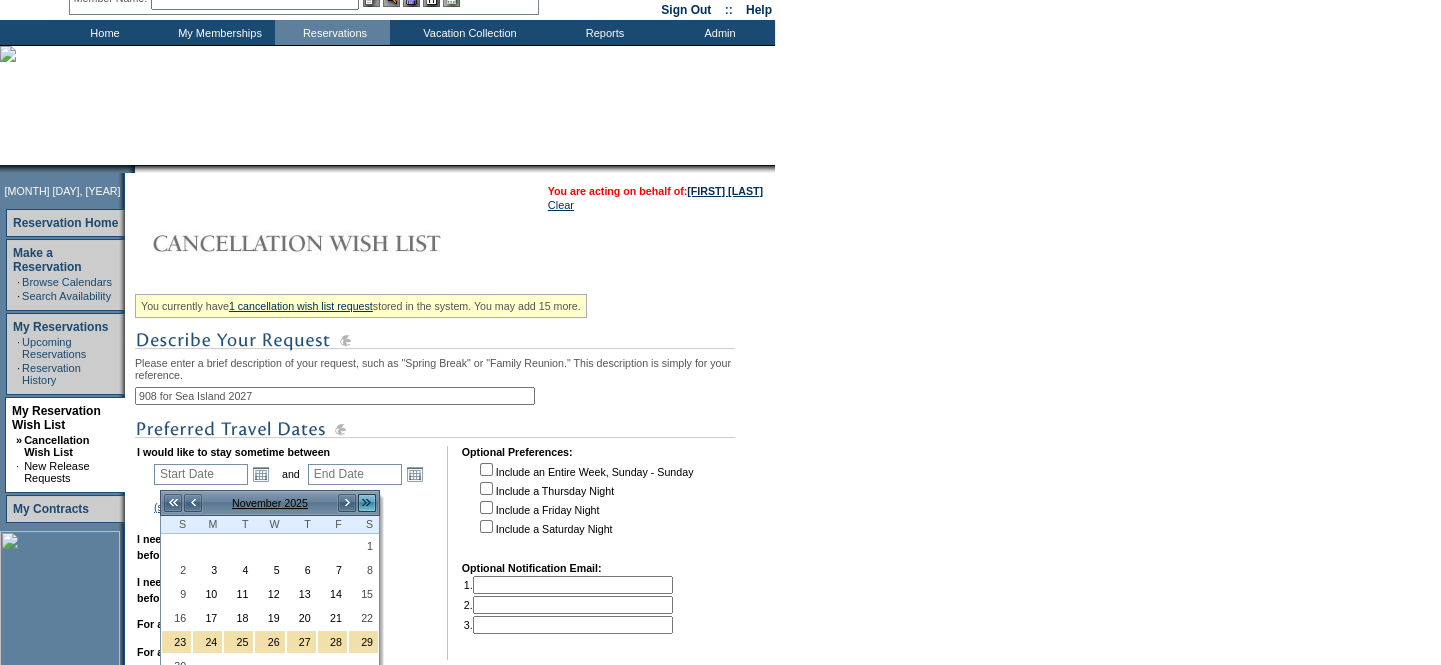 click on ">>" at bounding box center [367, 503] 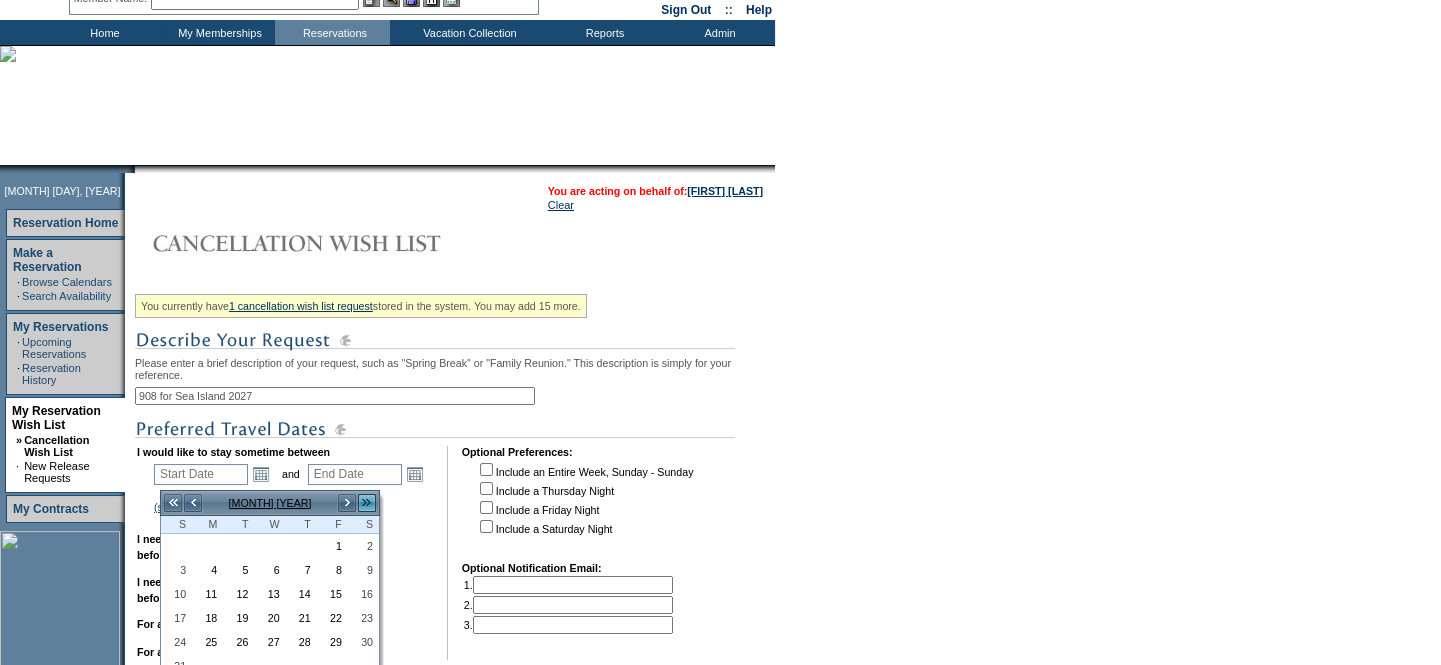 click on ">>" at bounding box center [367, 503] 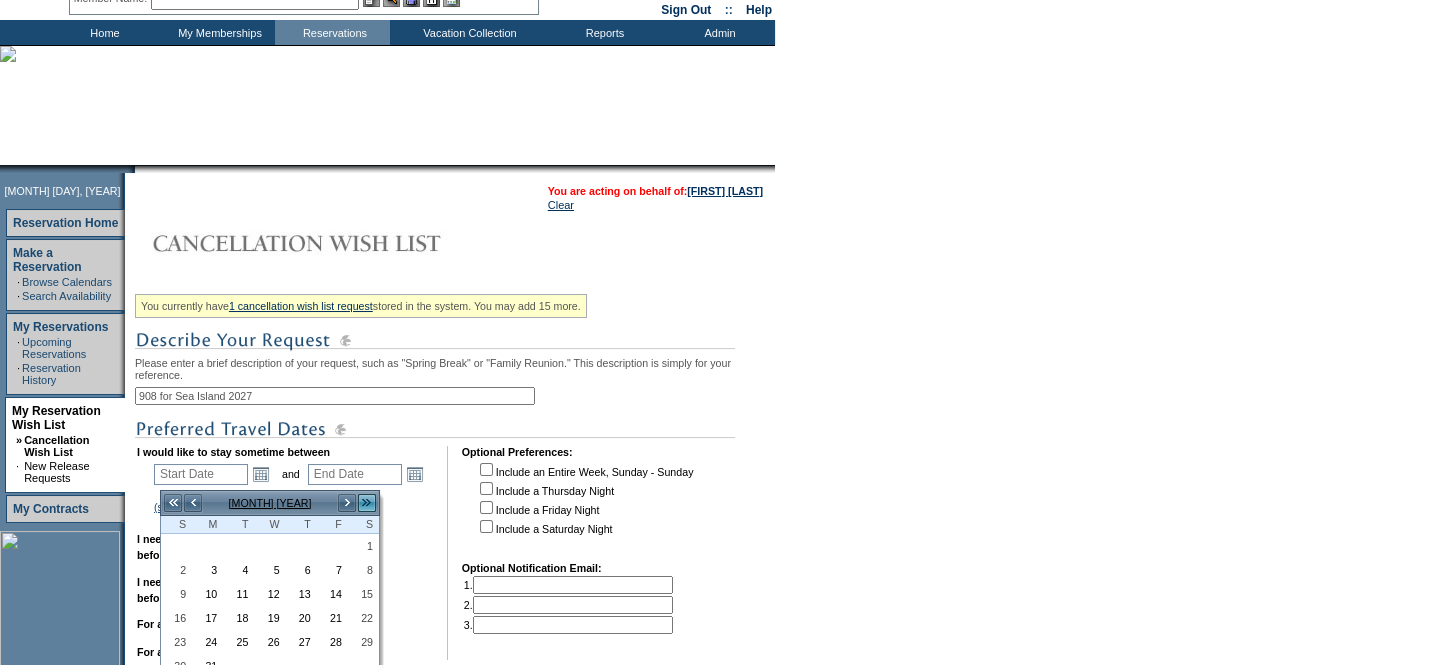 click on ">>" at bounding box center [367, 503] 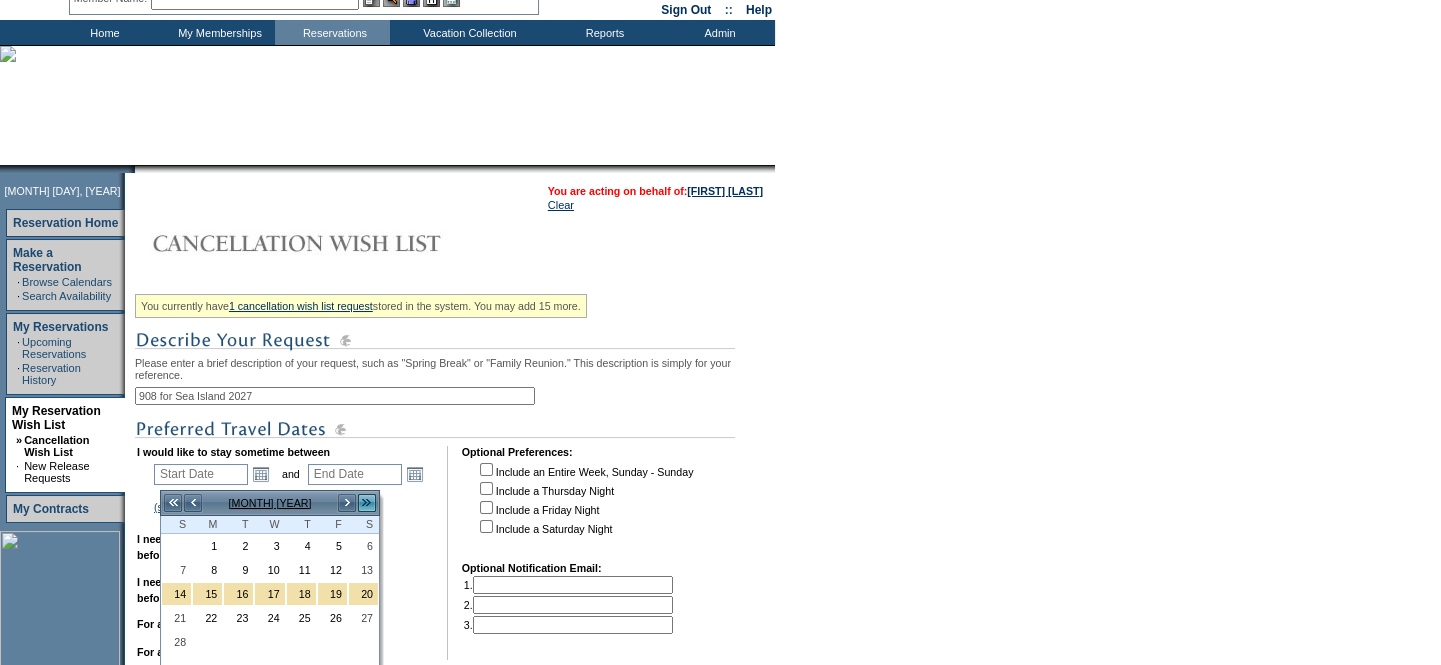 click on ">>" at bounding box center (367, 503) 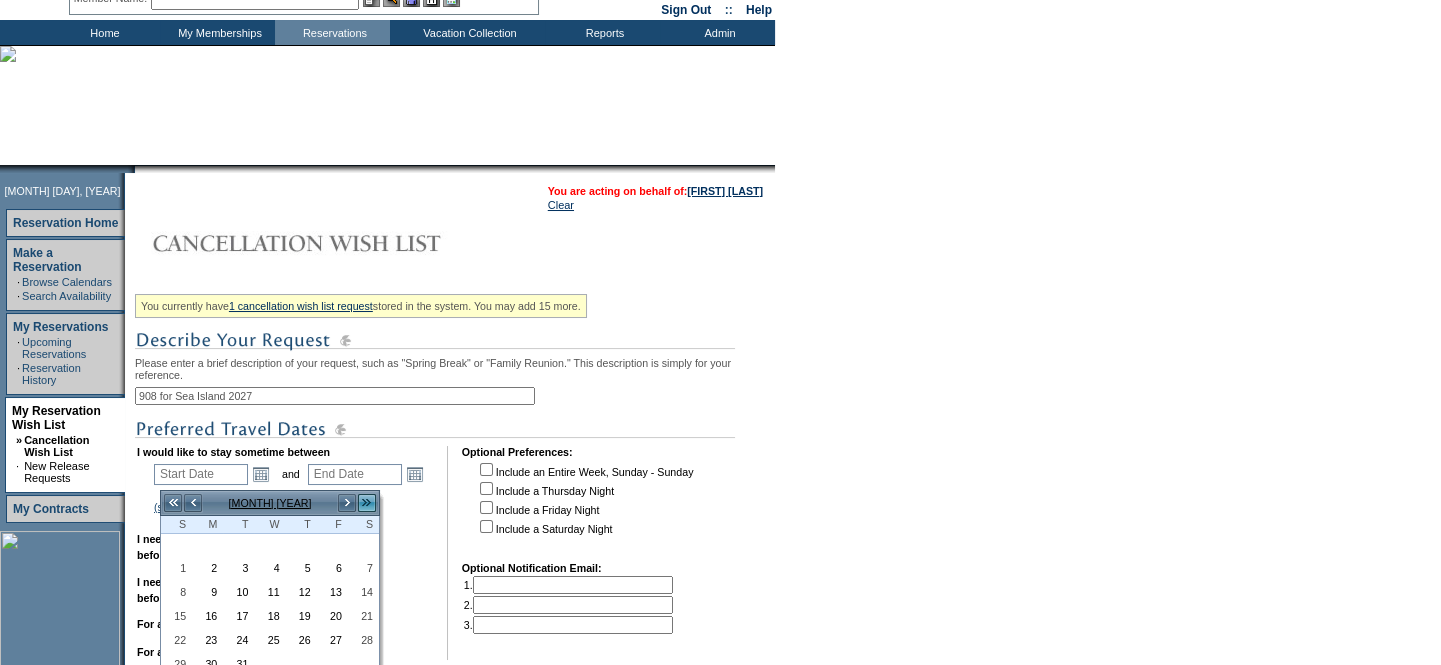 click on ">>" at bounding box center (367, 503) 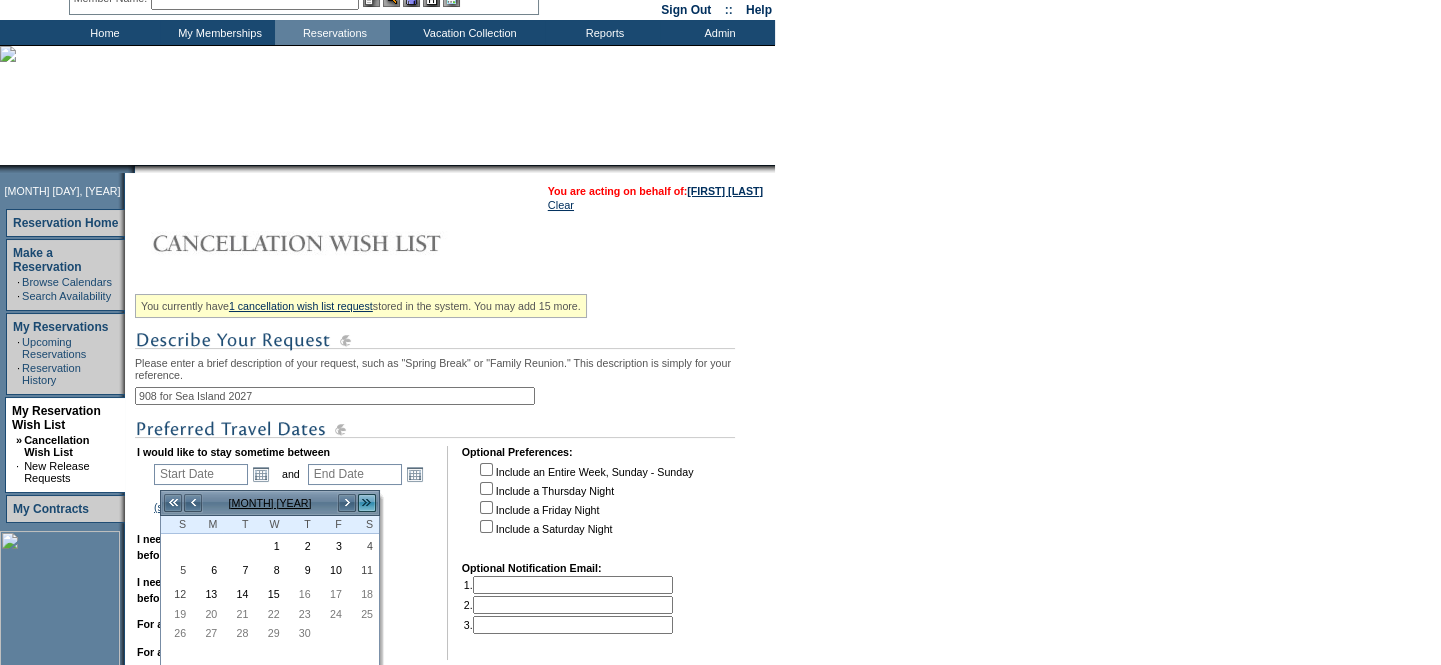 click on ">>" at bounding box center (367, 503) 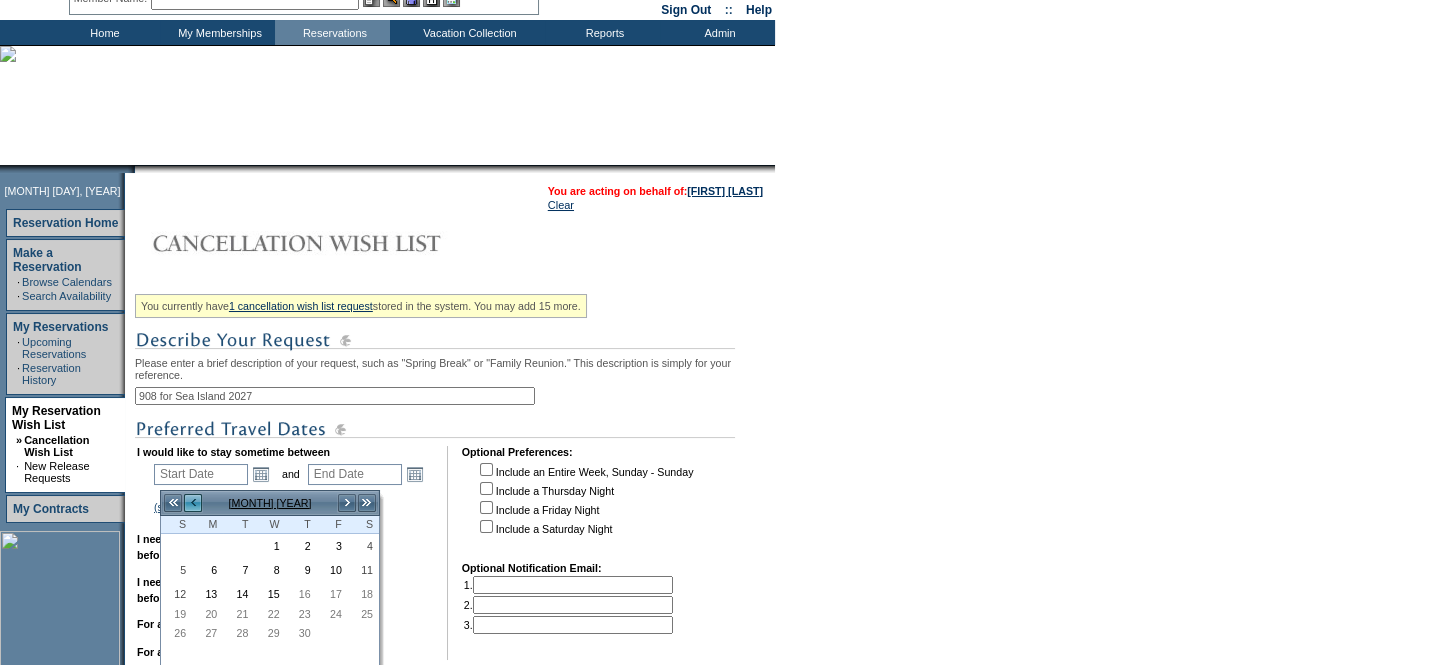click on "<" at bounding box center (193, 503) 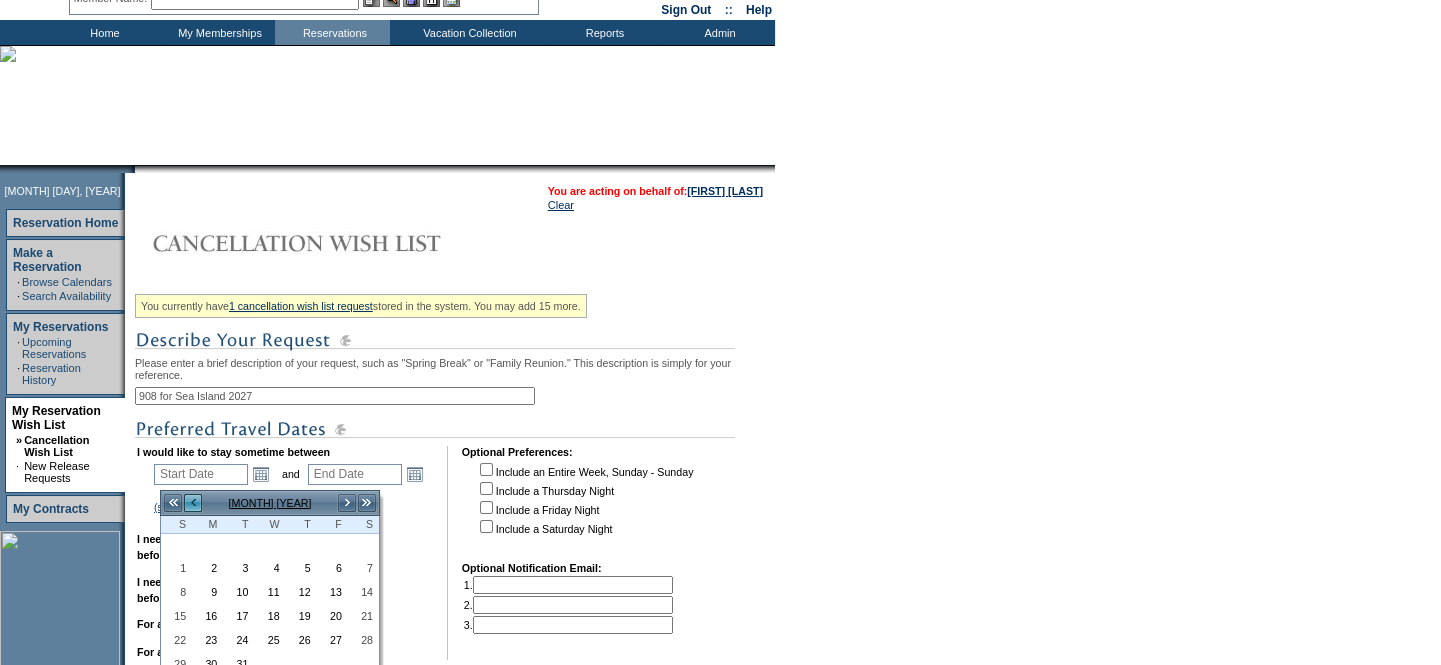 click on "<" at bounding box center (193, 503) 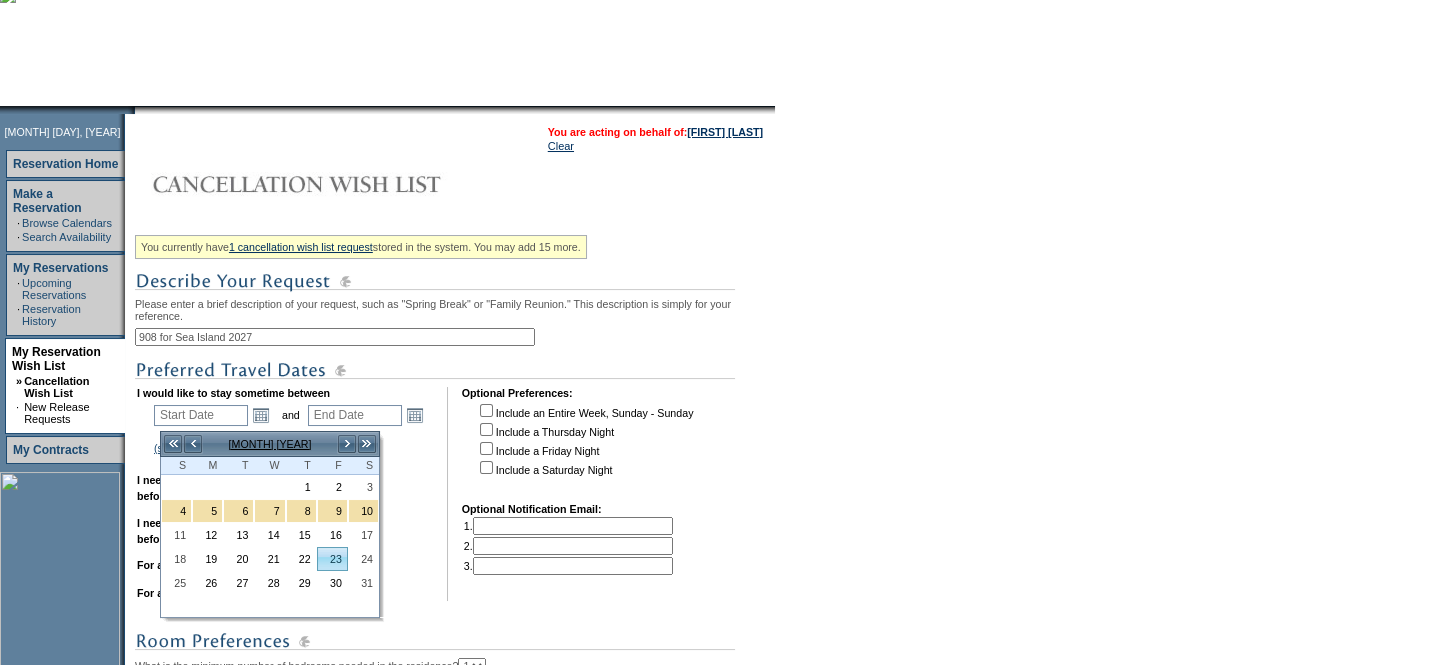 scroll, scrollTop: 181, scrollLeft: 0, axis: vertical 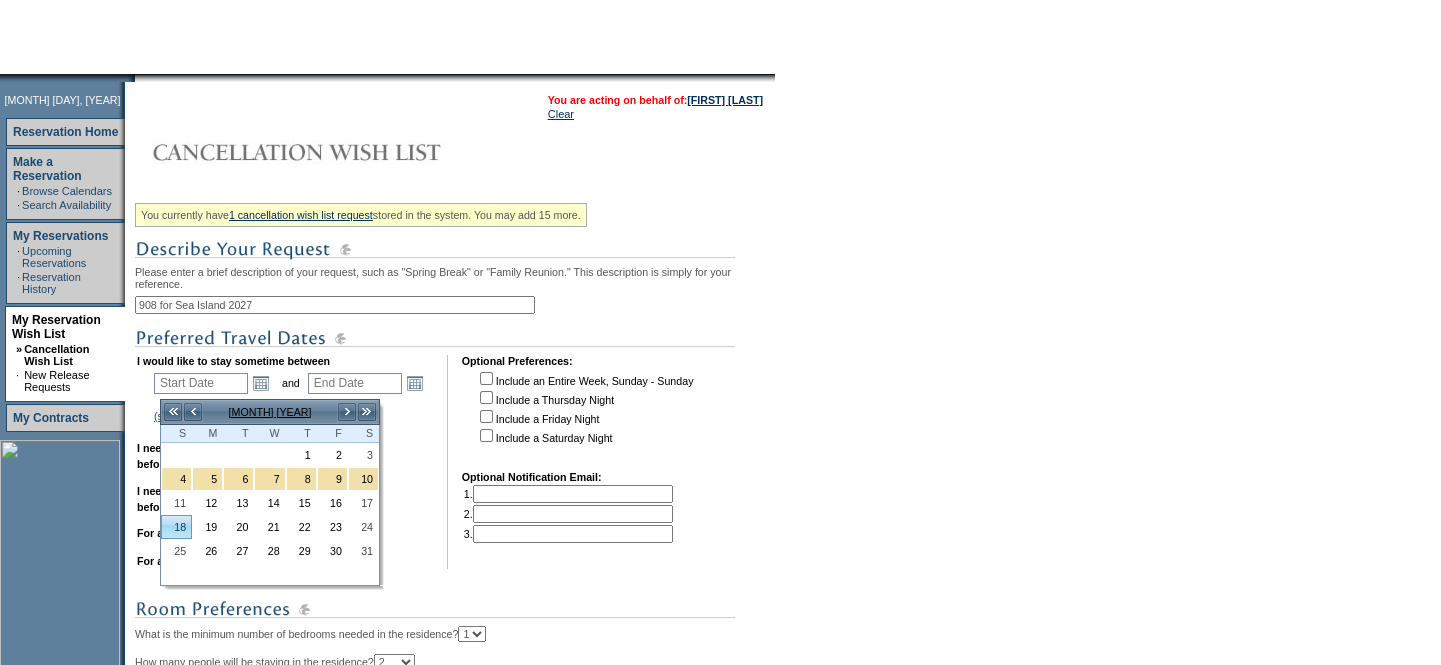 click on "18" at bounding box center [176, 527] 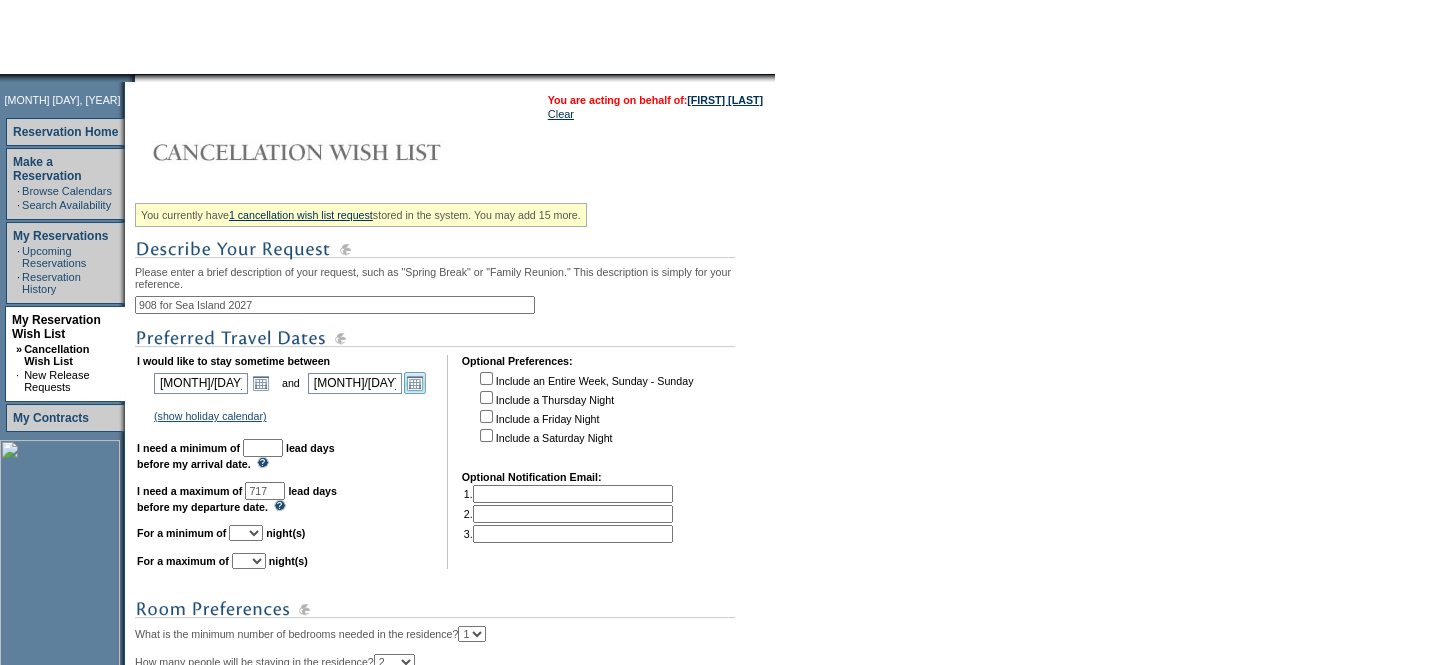 click on "Open the calendar popup." at bounding box center [415, 383] 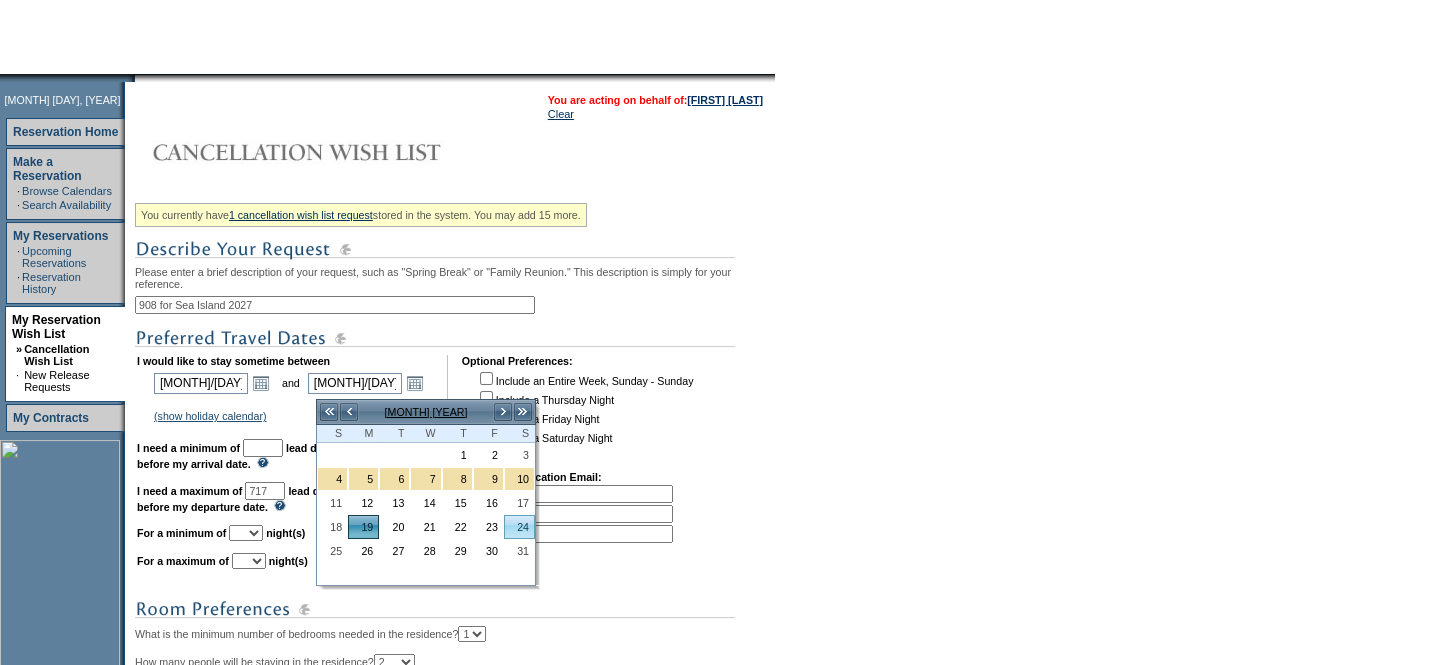 click on "24" at bounding box center [519, 527] 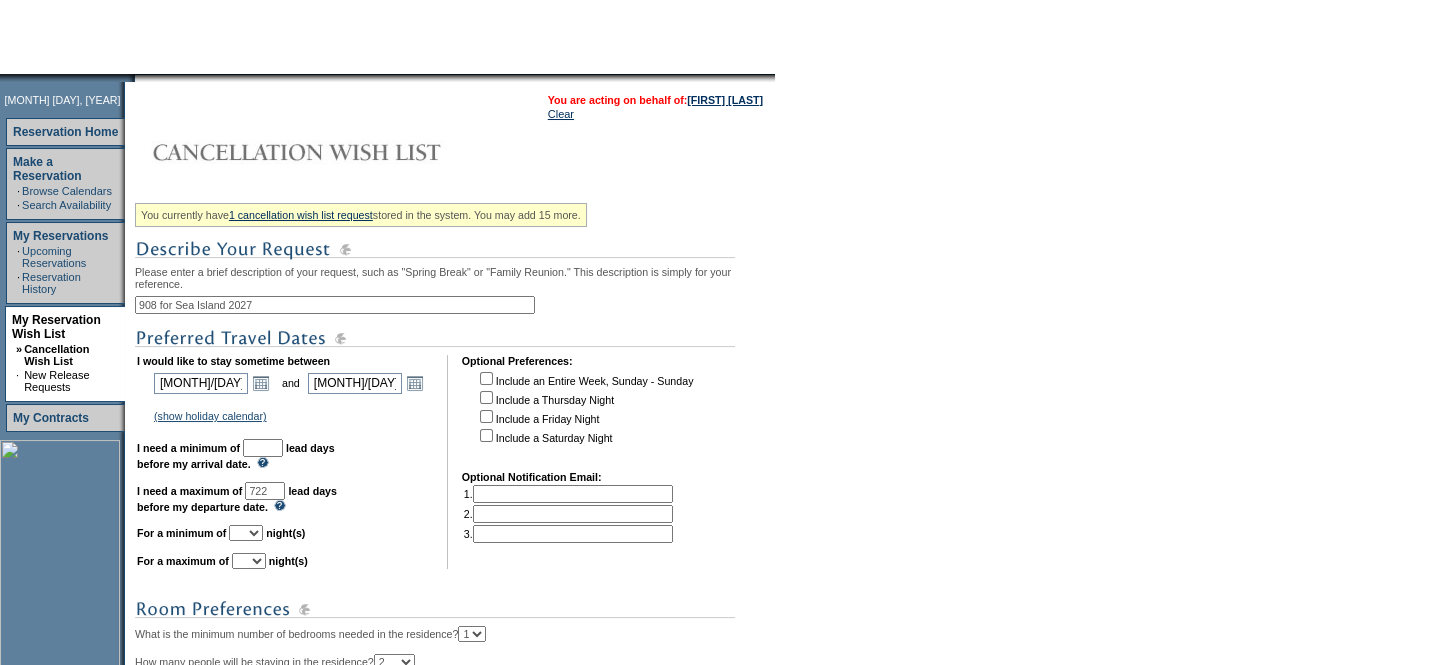 click at bounding box center (263, 448) 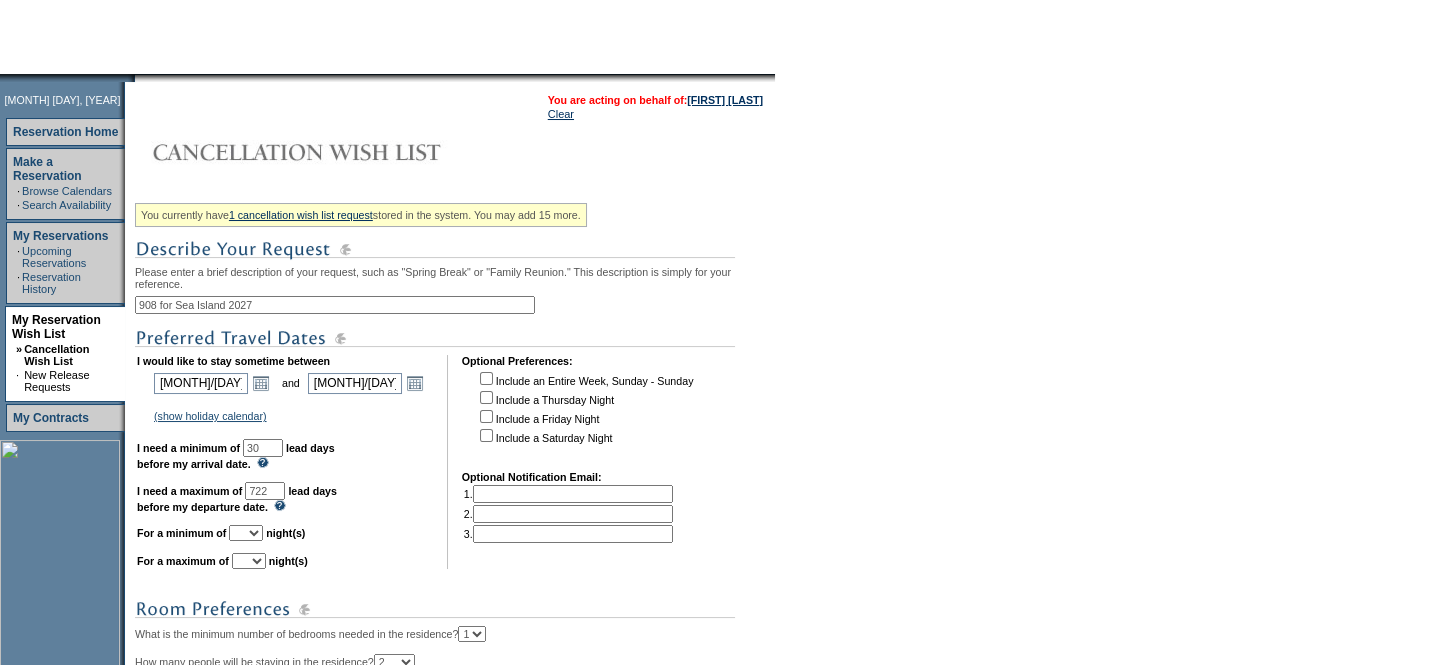 type on "30" 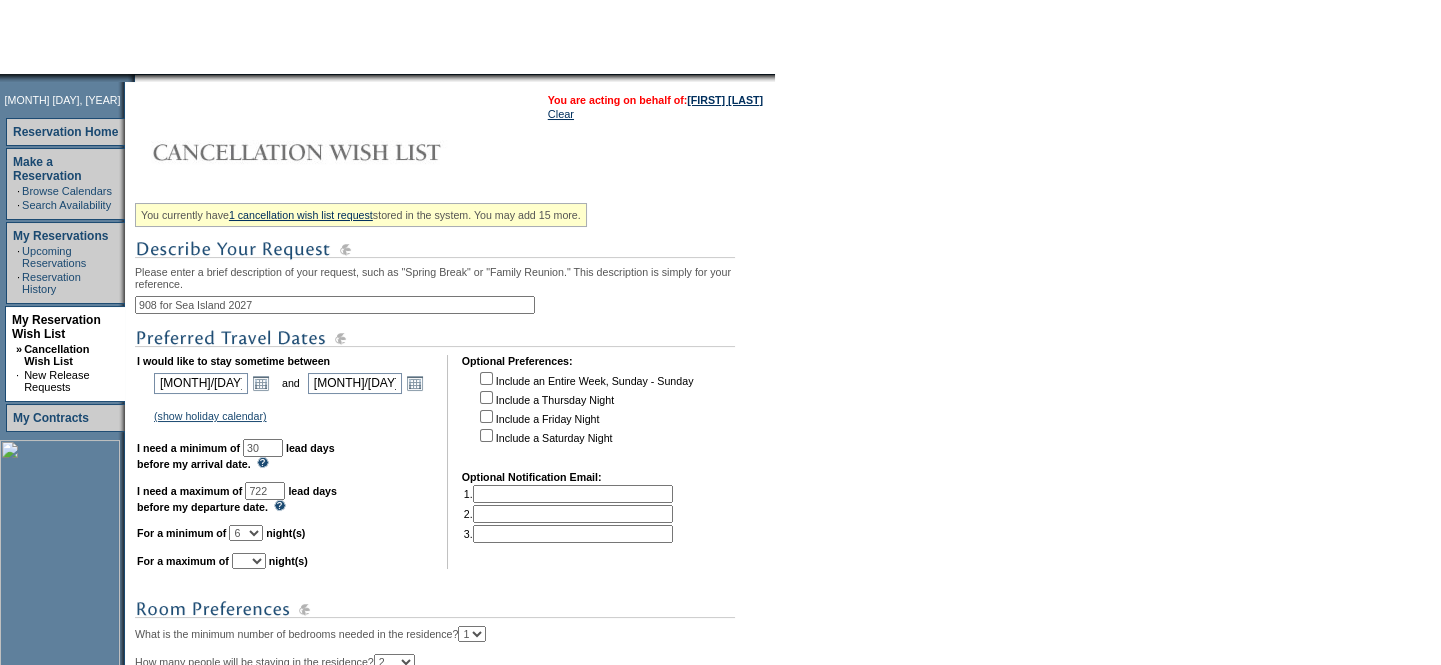 click on "1
2
3
4
5
6
7
8
9
10
11
12
13
14" at bounding box center (246, 533) 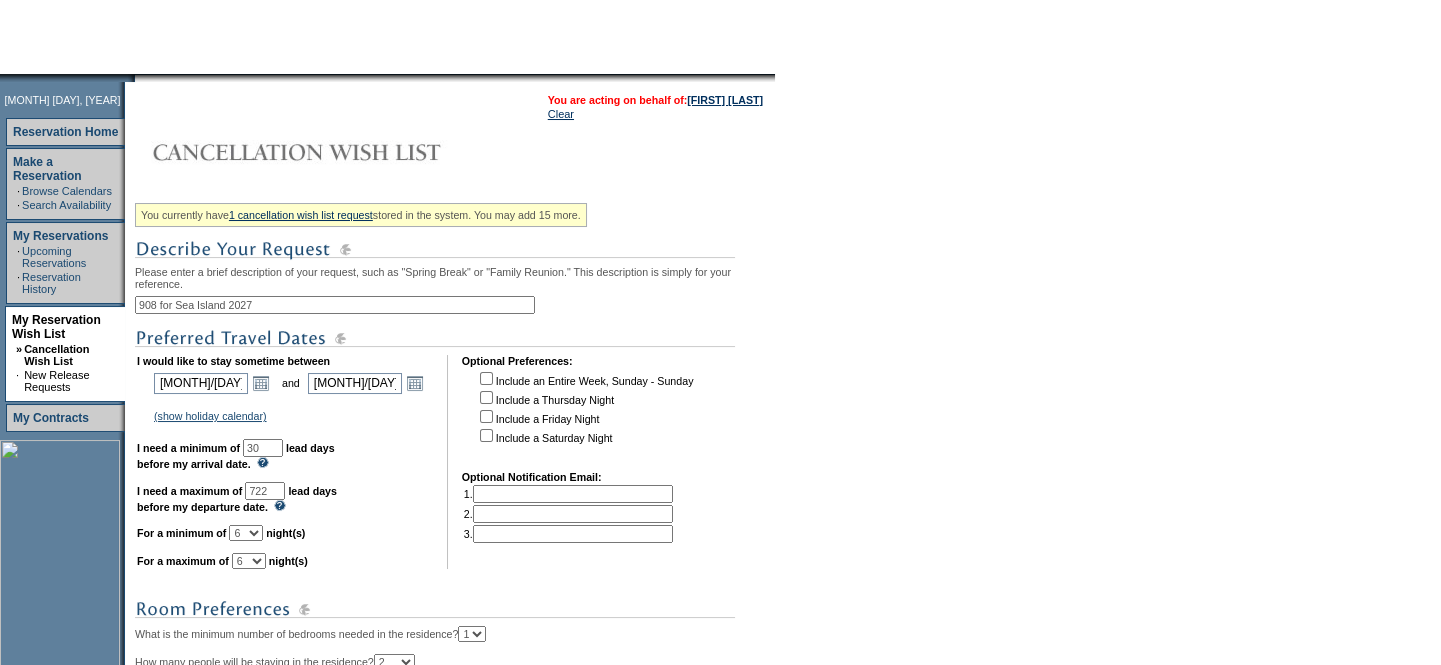 click on "1
2
3
4
5
6
7
8
9
10
11
12
13
14" at bounding box center (249, 561) 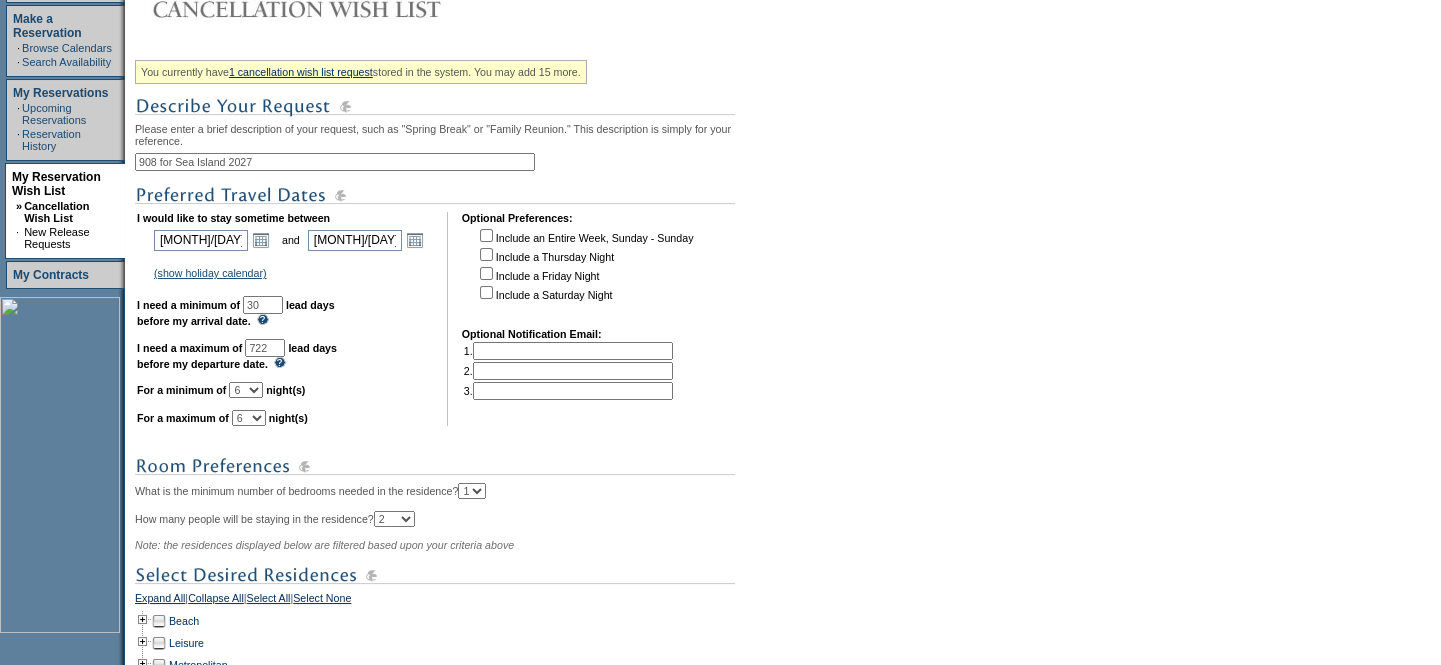 scroll, scrollTop: 545, scrollLeft: 0, axis: vertical 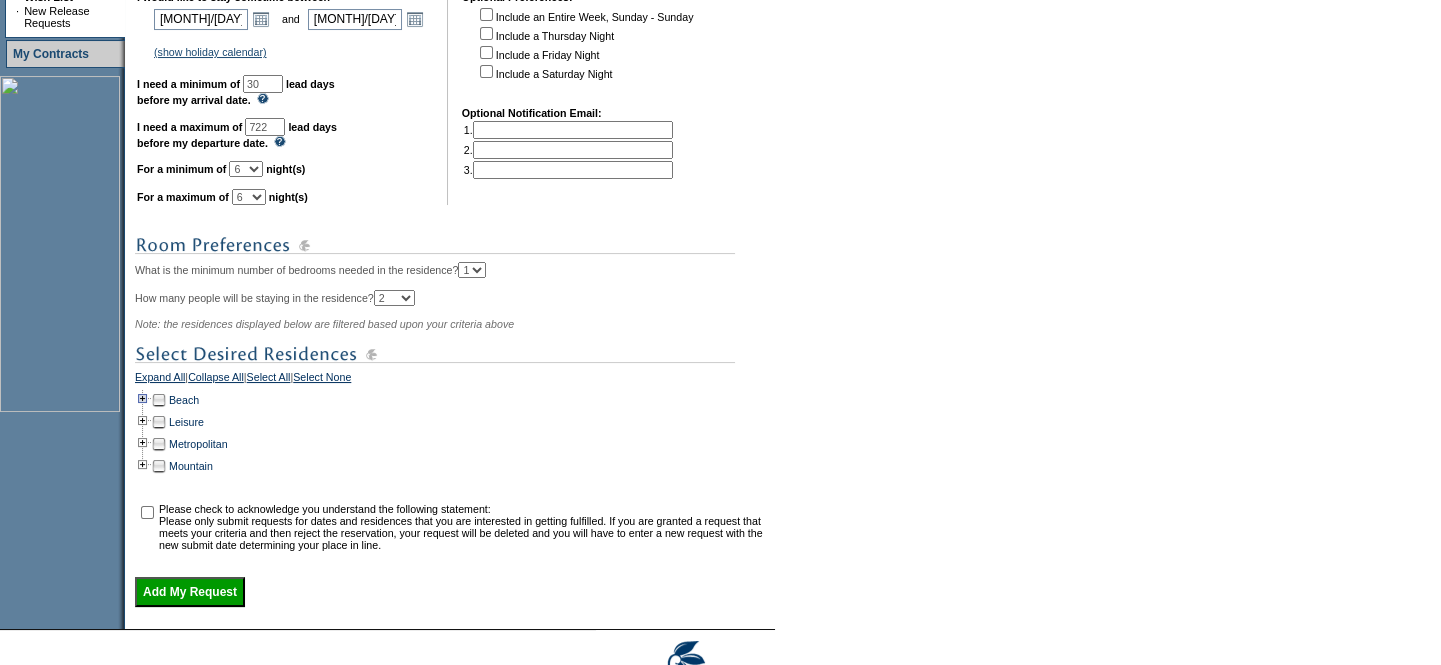 click at bounding box center (143, 400) 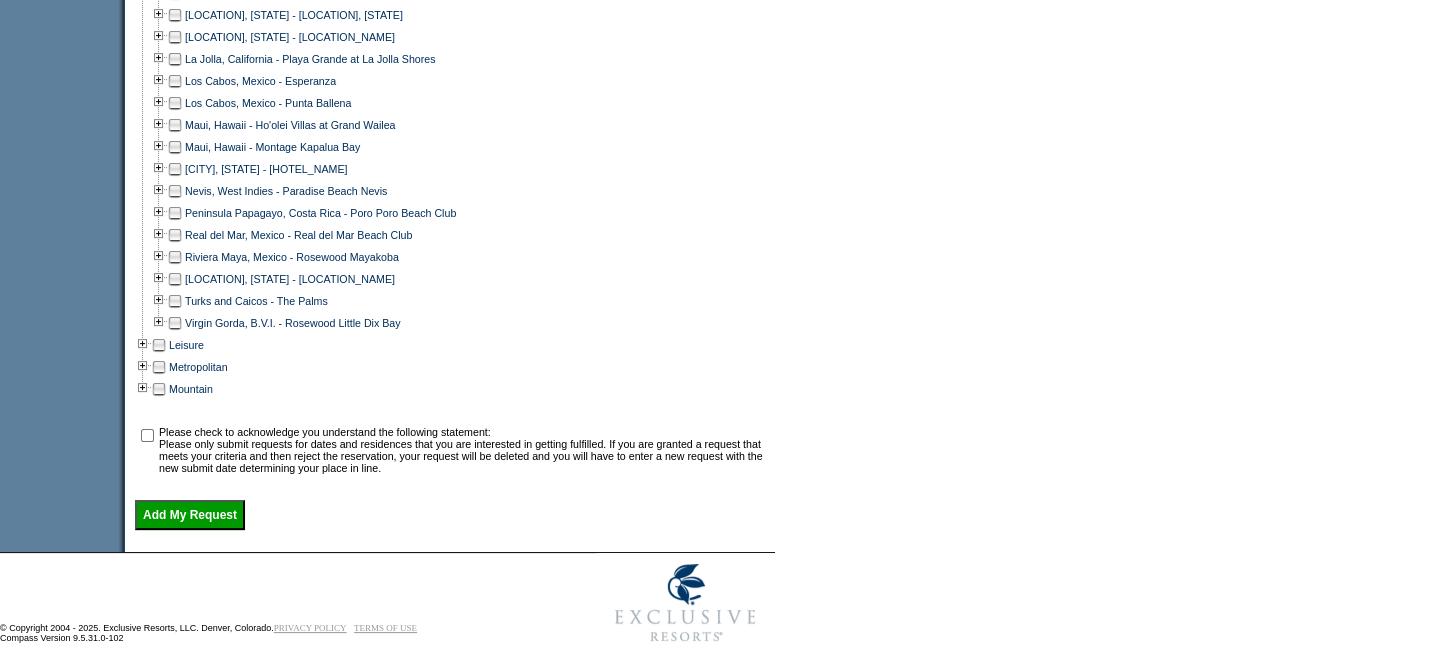 scroll, scrollTop: 1090, scrollLeft: 0, axis: vertical 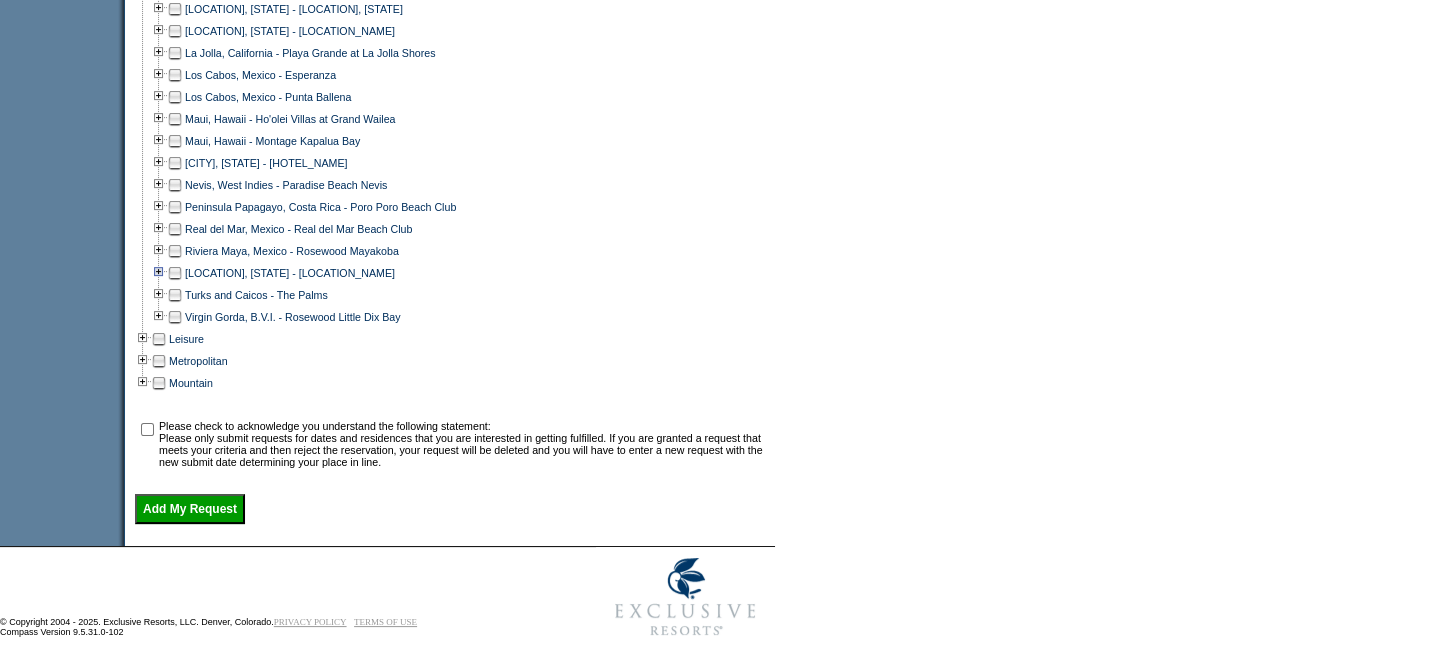 click at bounding box center [159, 273] 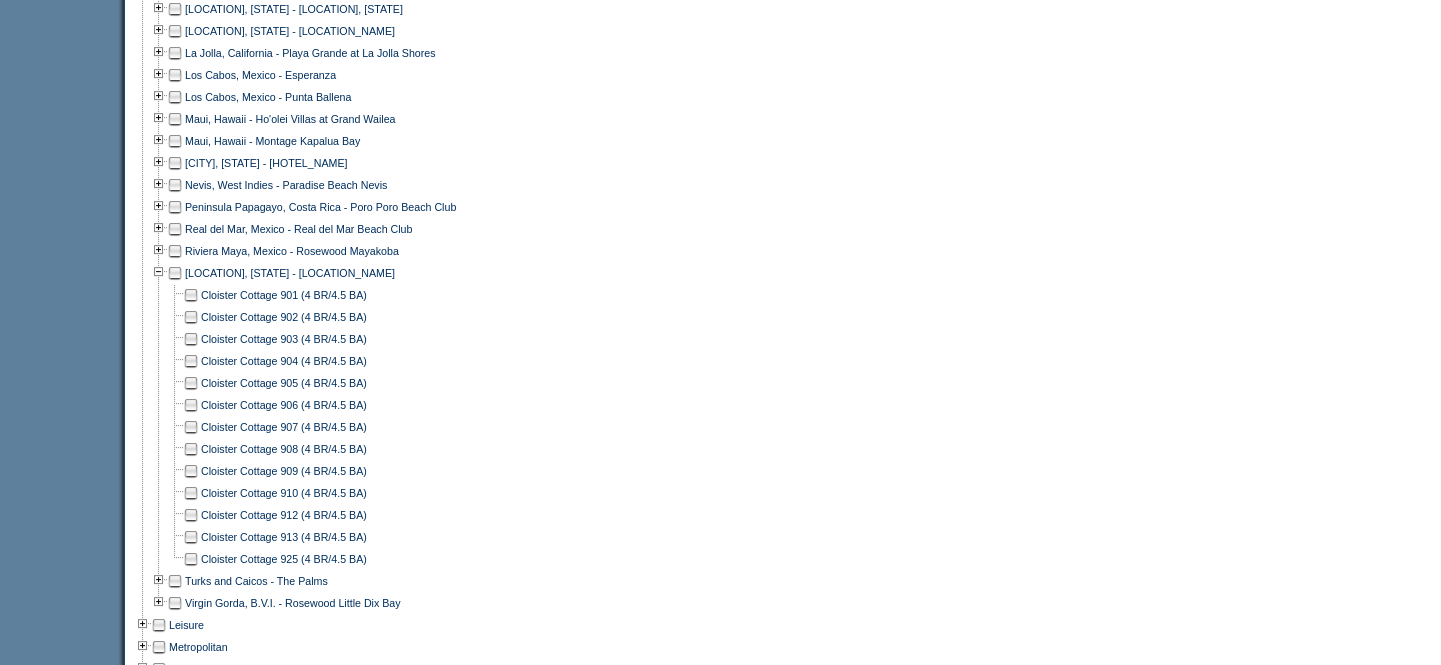 click at bounding box center [191, 449] 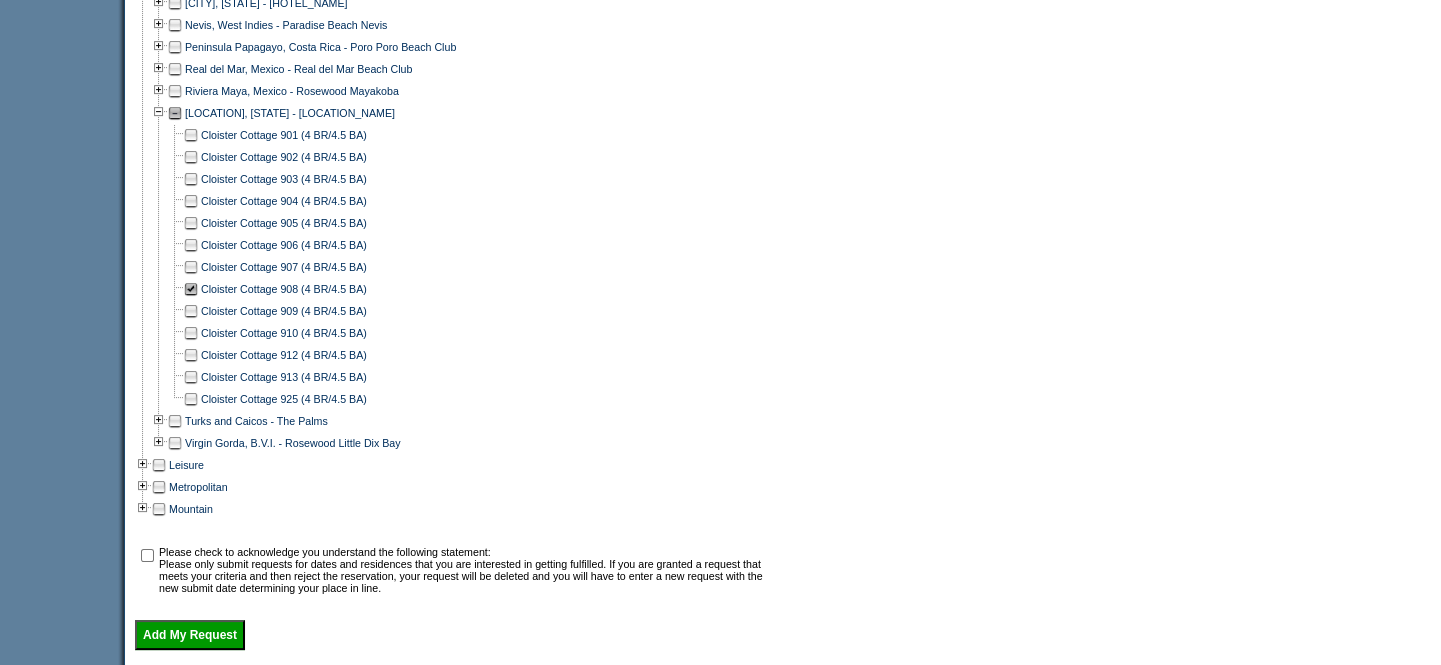 scroll, scrollTop: 1407, scrollLeft: 0, axis: vertical 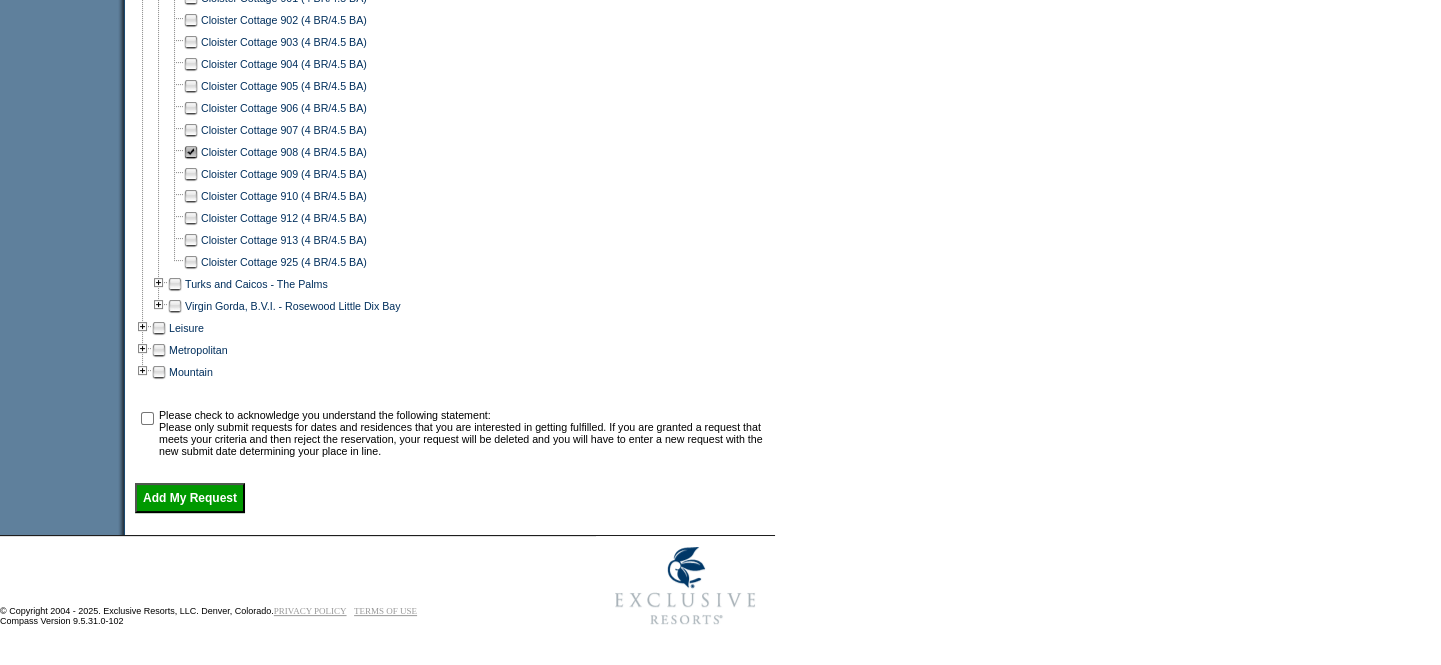 click at bounding box center [147, 418] 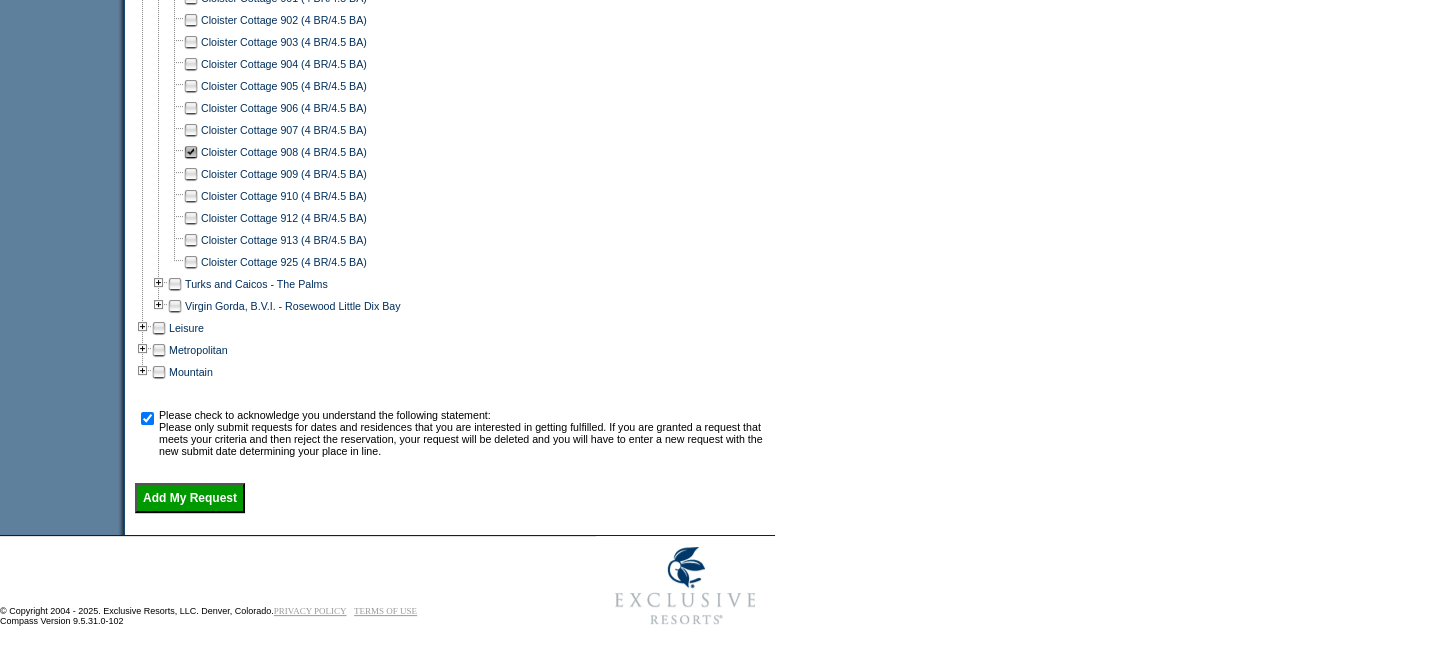 click on "Add My Request" at bounding box center [190, 498] 